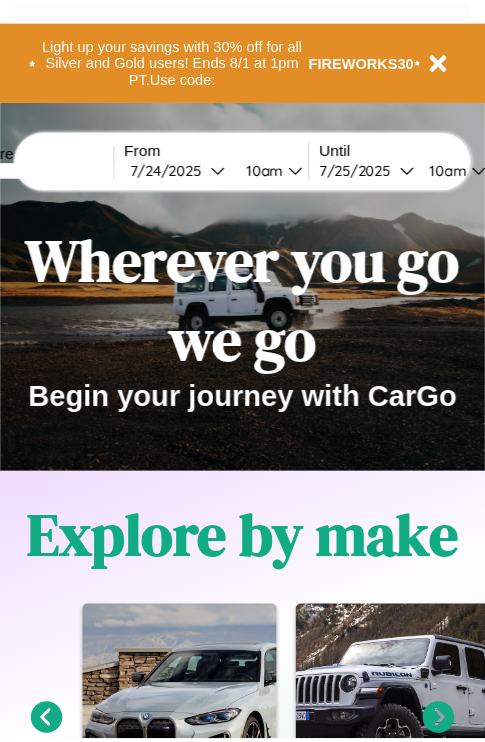 scroll, scrollTop: 0, scrollLeft: 0, axis: both 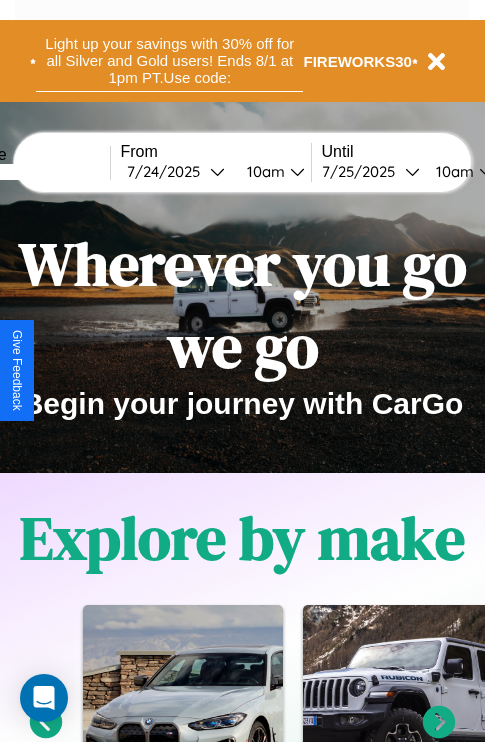 click on "Light up your savings with 30% off for all Silver and Gold users! Ends 8/1 at 1pm PT.  Use code:" at bounding box center (169, 61) 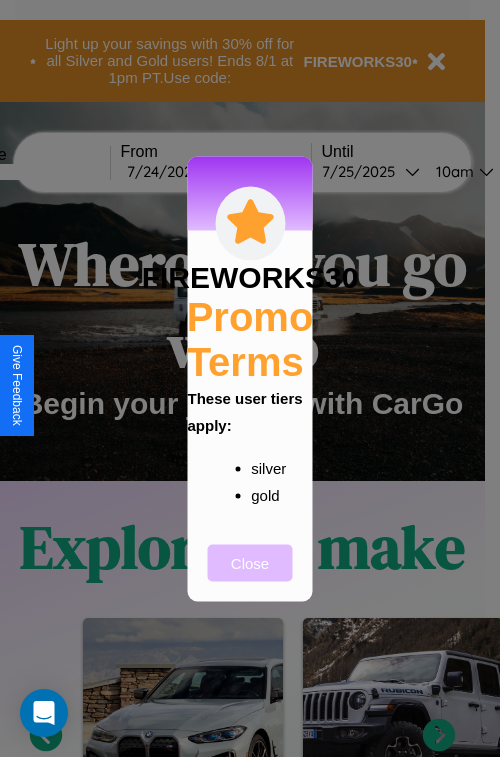 click on "Close" at bounding box center [250, 562] 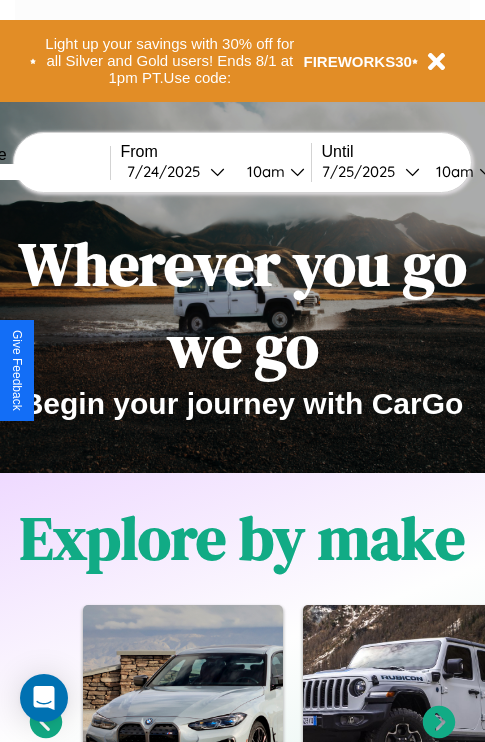 click at bounding box center (35, 172) 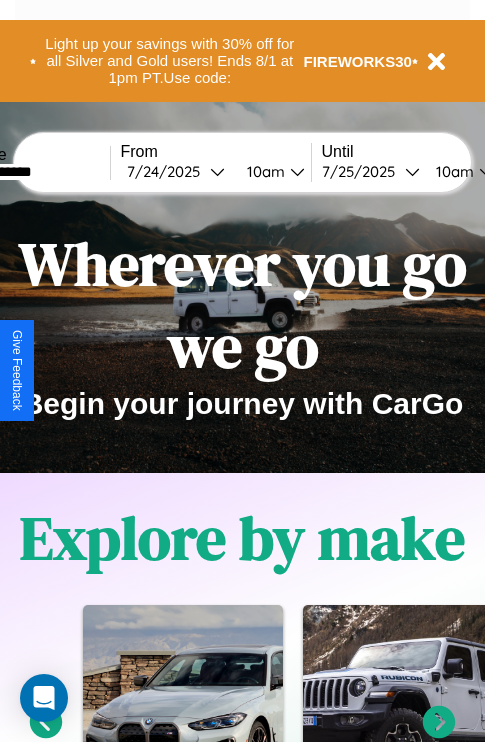 type on "**********" 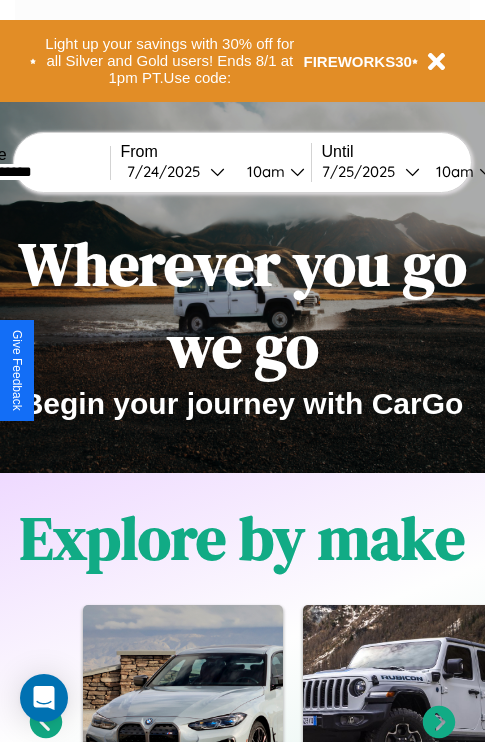 click on "7 / 24 / 2025" at bounding box center [168, 171] 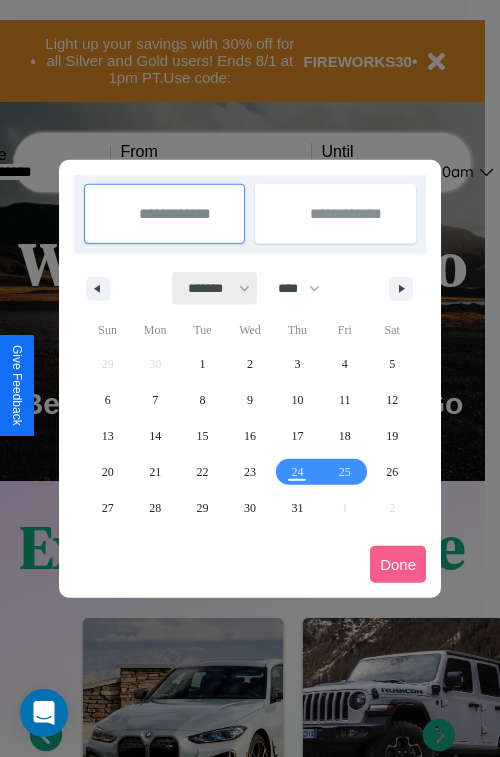 click on "******* ******** ***** ***** *** **** **** ****** ********* ******* ******** ********" at bounding box center [215, 288] 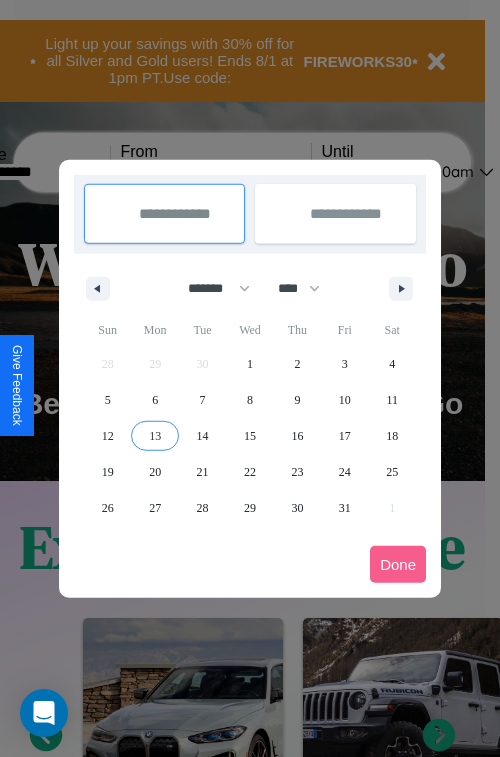 click on "13" at bounding box center [155, 436] 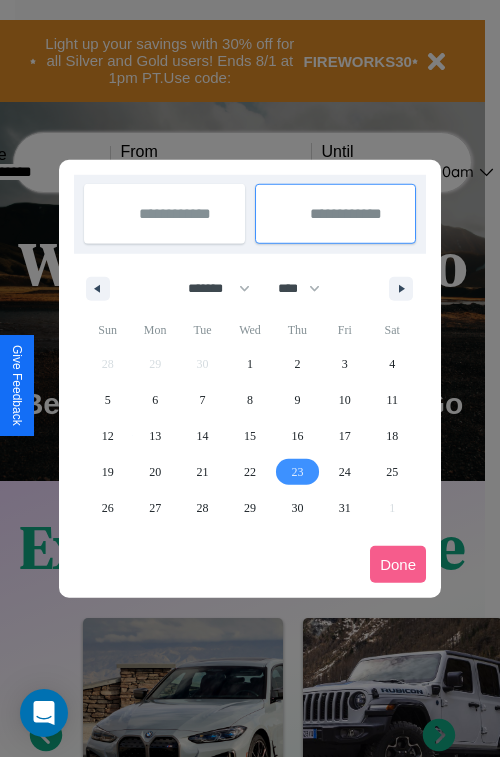 click on "23" at bounding box center [297, 472] 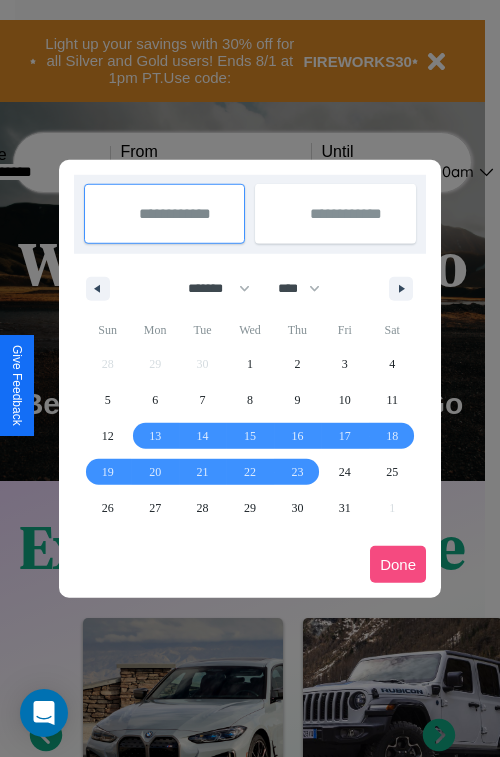 click on "Done" at bounding box center [398, 564] 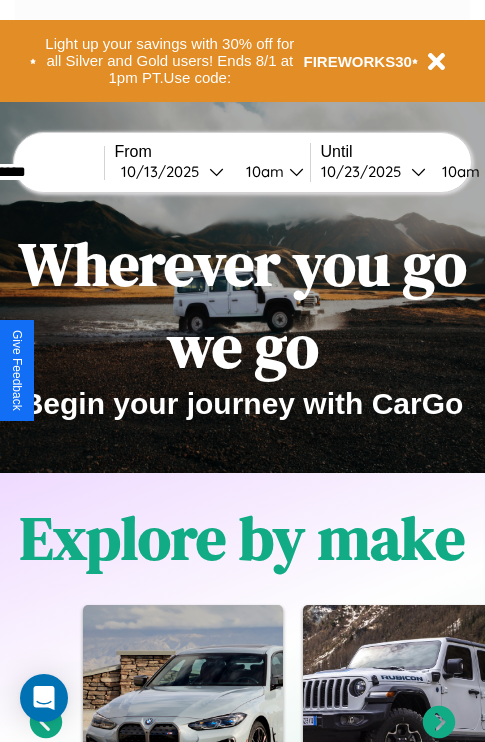 scroll, scrollTop: 0, scrollLeft: 82, axis: horizontal 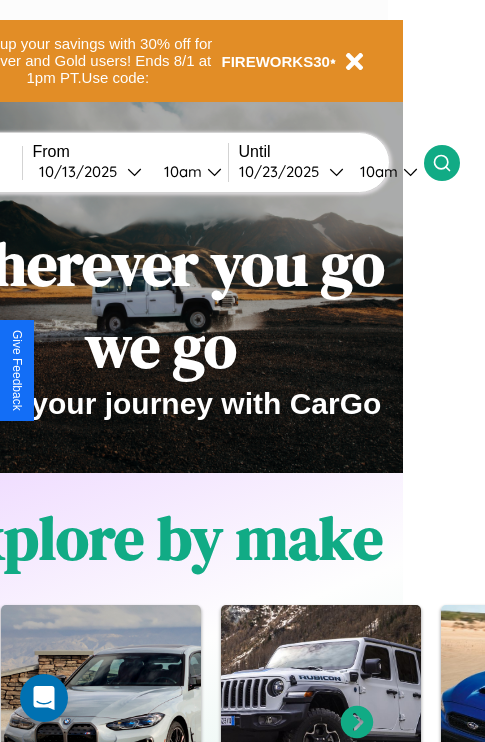click 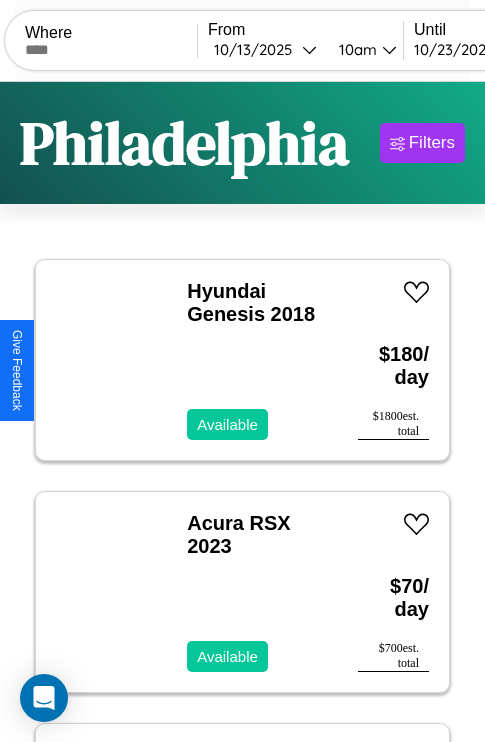 scroll, scrollTop: 95, scrollLeft: 0, axis: vertical 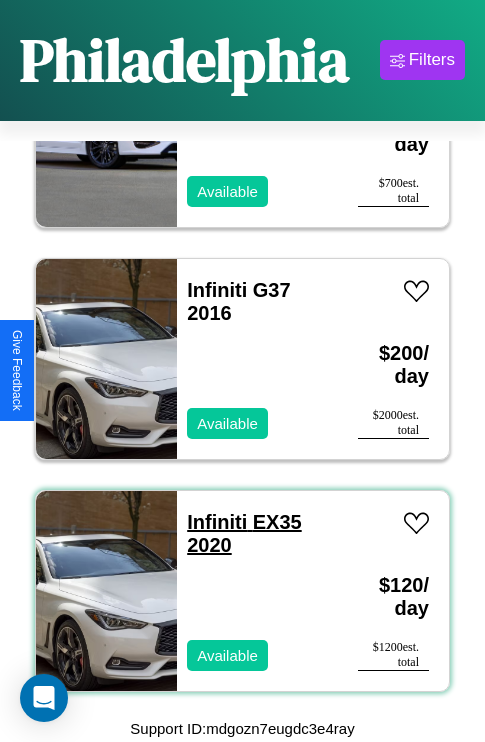 click on "Infiniti   EX35   2020" at bounding box center [244, 533] 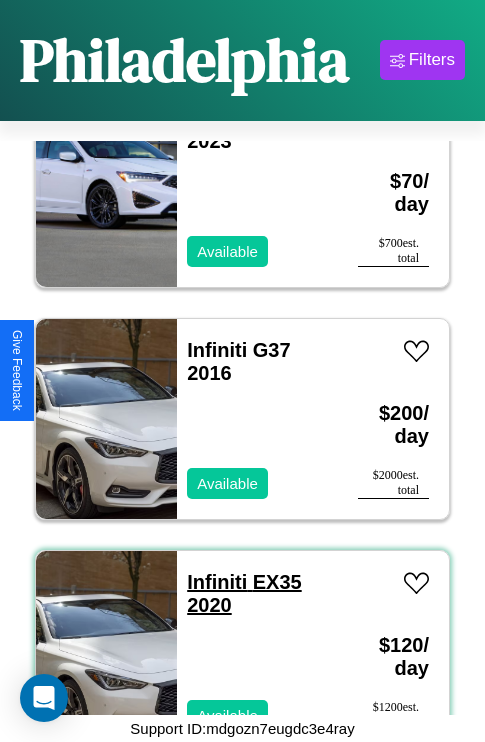 scroll, scrollTop: 307, scrollLeft: 0, axis: vertical 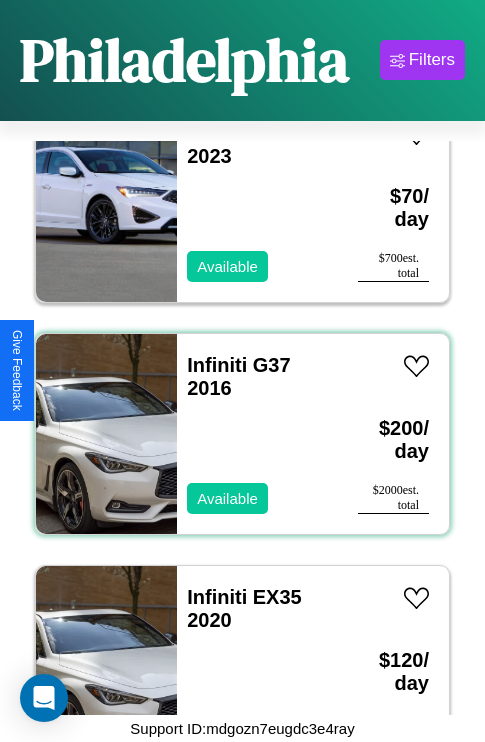 click on "Infiniti   G37   2016 Available" at bounding box center [257, 434] 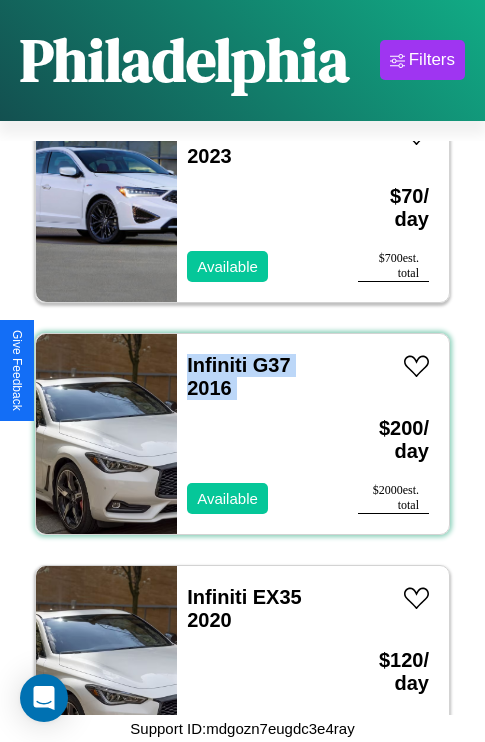 click on "Infiniti   G37   2016 Available" at bounding box center [257, 434] 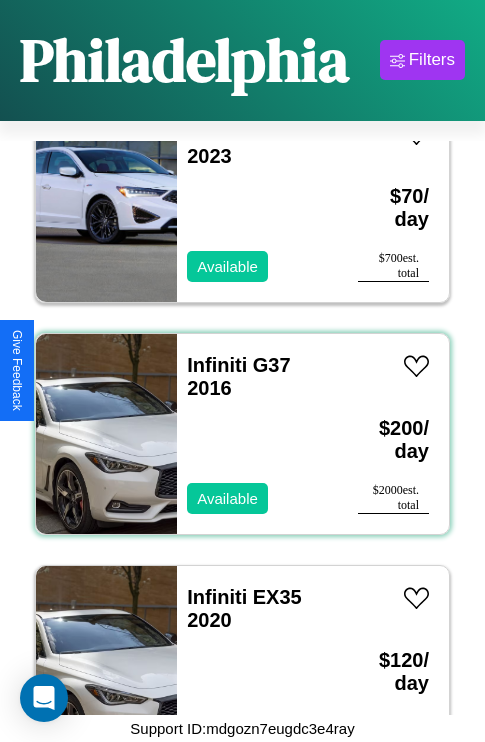 click on "Infiniti   G37   2016 Available" at bounding box center (257, 434) 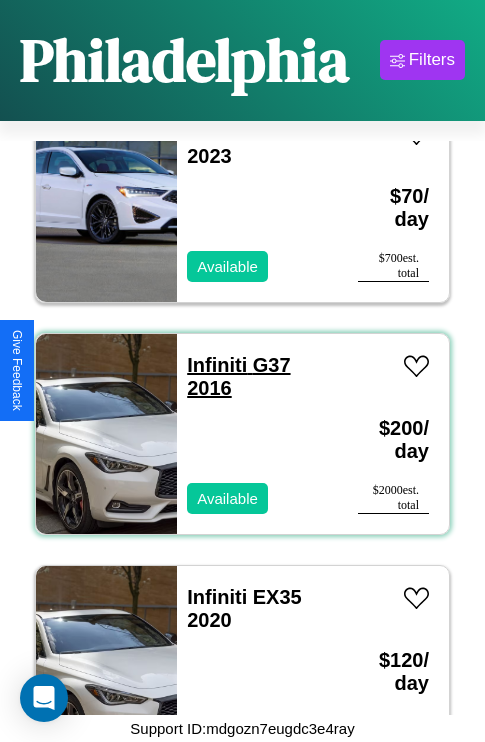 click on "Infiniti   G37   2016" at bounding box center [238, 376] 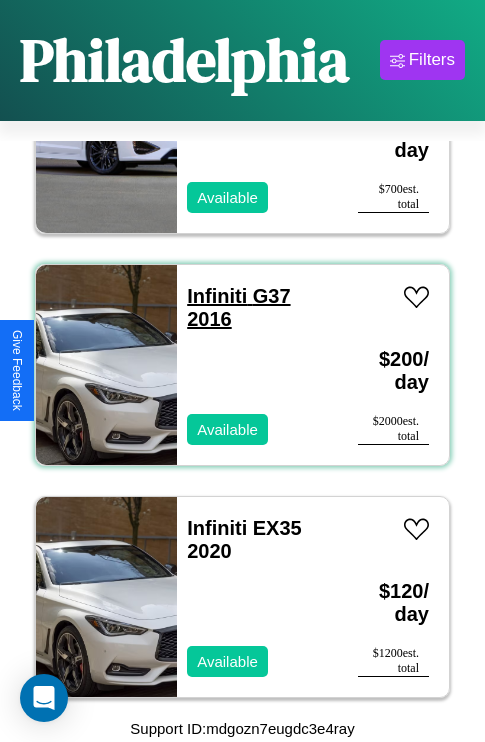 scroll, scrollTop: 382, scrollLeft: 0, axis: vertical 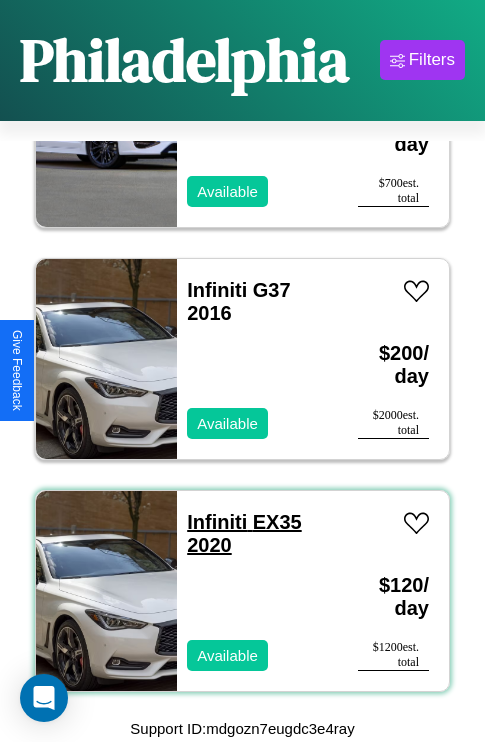 click on "Infiniti   EX35   2020" at bounding box center [244, 533] 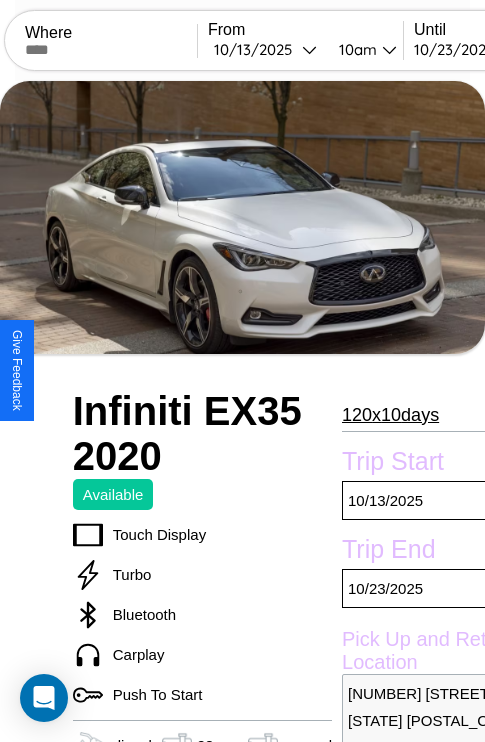scroll, scrollTop: 44, scrollLeft: 0, axis: vertical 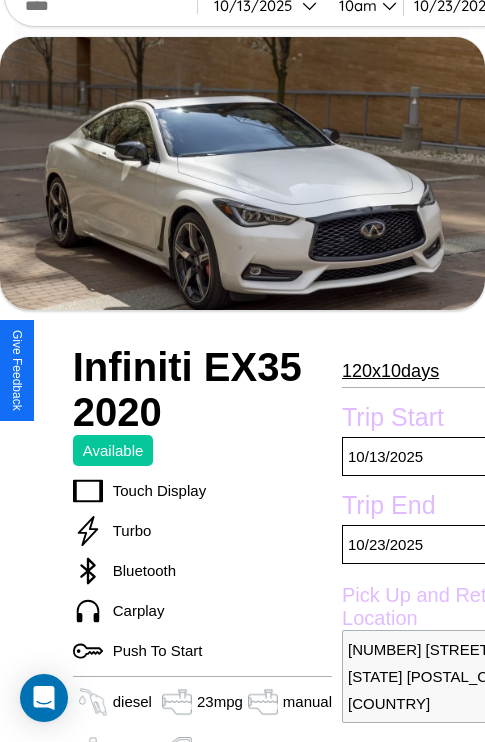 click on "[NUMBER]  x  [NUMBER] [UNIT]" at bounding box center (390, 371) 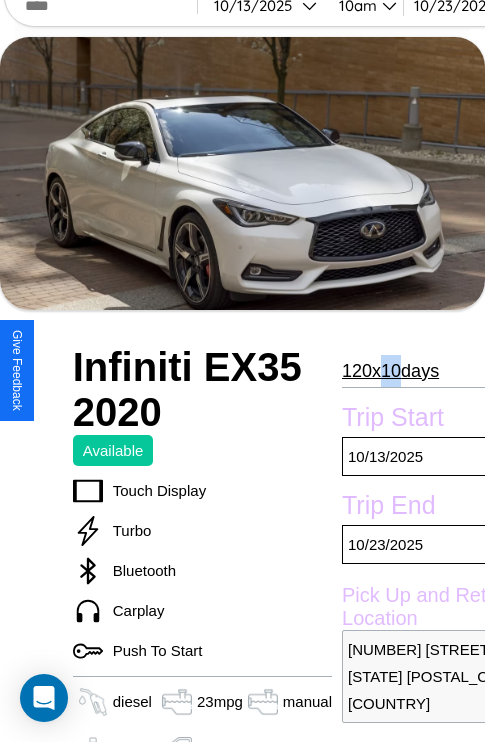 click on "[NUMBER]  x  [NUMBER] [UNIT]" at bounding box center (390, 371) 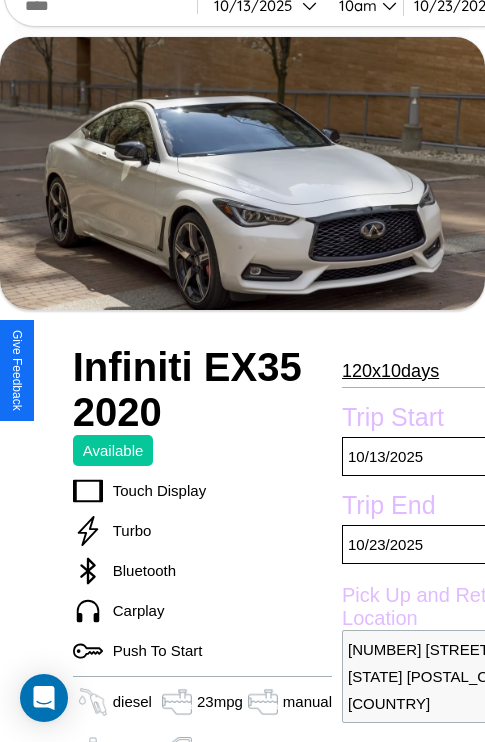 click on "[NUMBER]  x  [NUMBER] [UNIT]" at bounding box center [390, 371] 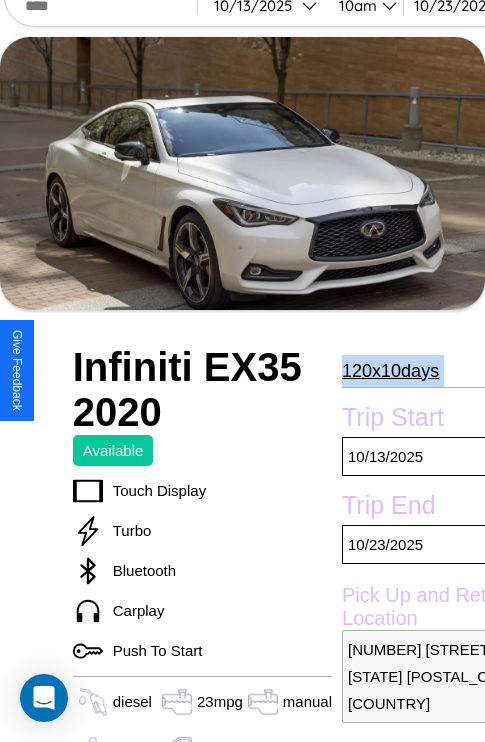 click on "[NUMBER]  x  [NUMBER] [UNIT]" at bounding box center [390, 371] 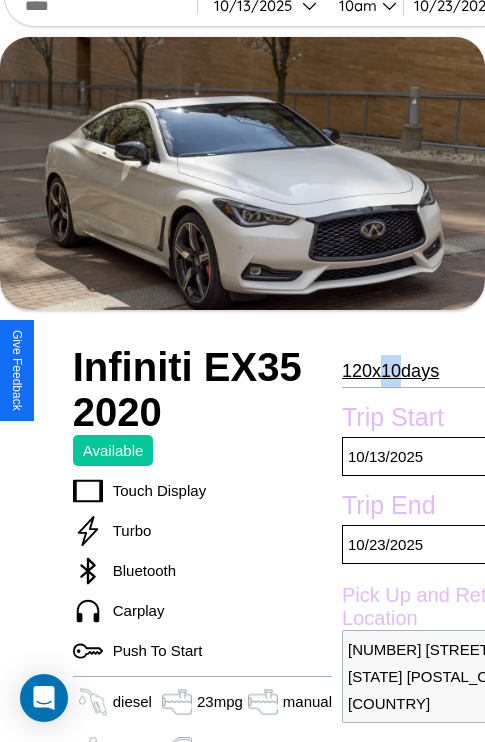 click on "120  x  10  days" at bounding box center [390, 371] 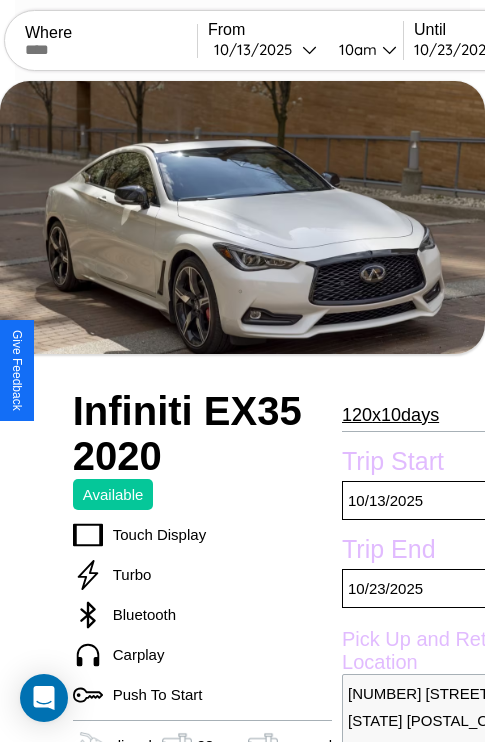 scroll, scrollTop: 350, scrollLeft: 72, axis: both 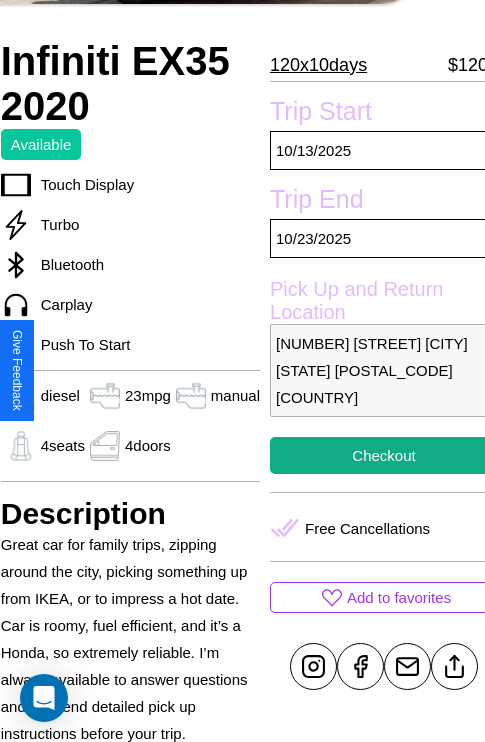 click on "[NUMBER] [STREET]  [CITY] [STATE] [POSTAL_CODE] [COUNTRY]" at bounding box center [384, 370] 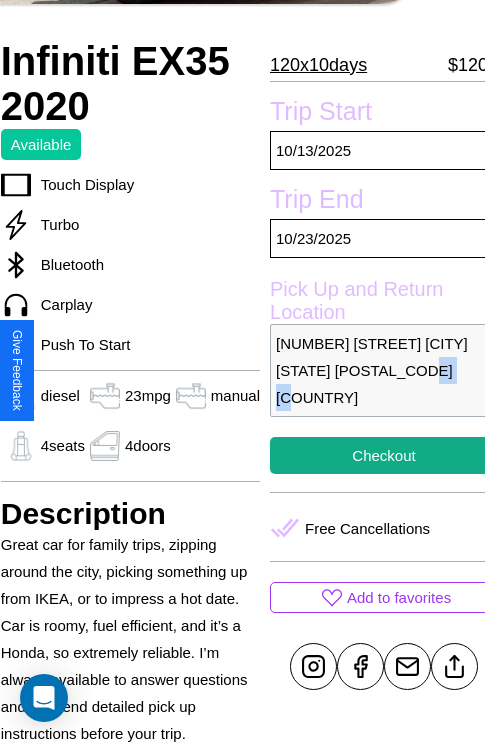 click on "[NUMBER] [STREET]  [CITY] [STATE] [POSTAL_CODE] [COUNTRY]" at bounding box center (384, 370) 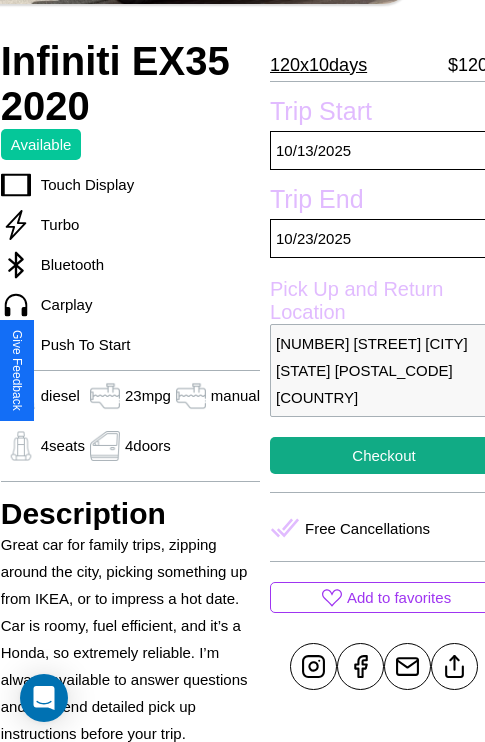 click on "[NUMBER] [STREET]  [CITY] [STATE] [POSTAL_CODE] [COUNTRY]" at bounding box center (384, 370) 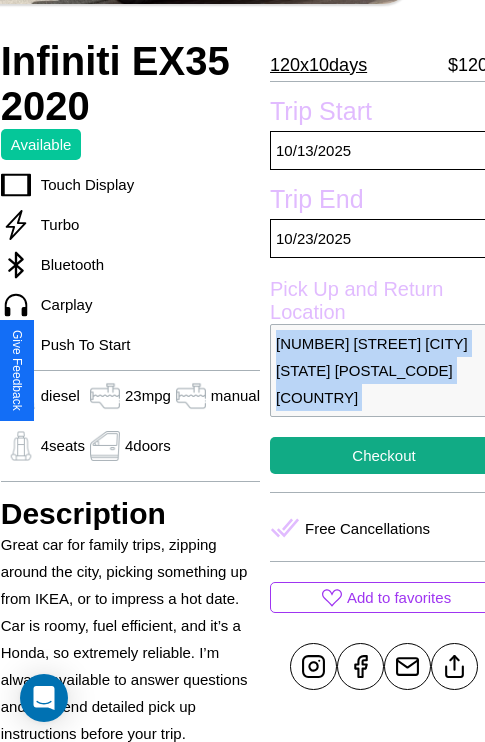 click on "[NUMBER] [STREET]  [CITY] [STATE] [POSTAL_CODE] [COUNTRY]" at bounding box center (384, 370) 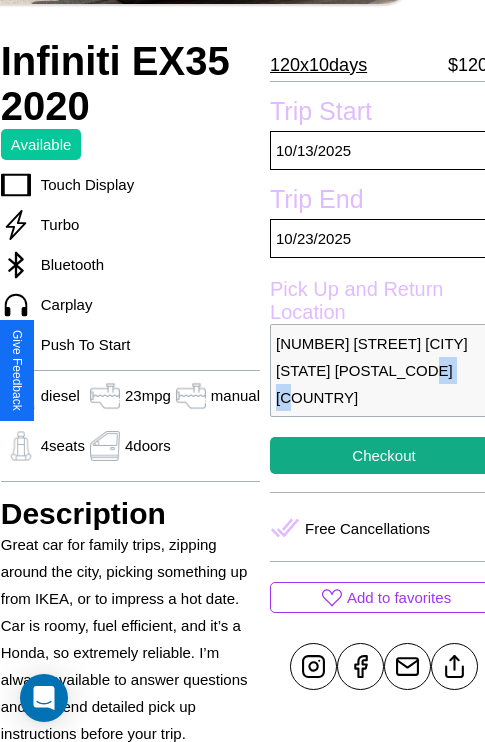 click on "[NUMBER] [STREET]  [CITY] [STATE] [POSTAL_CODE] [COUNTRY]" at bounding box center [384, 370] 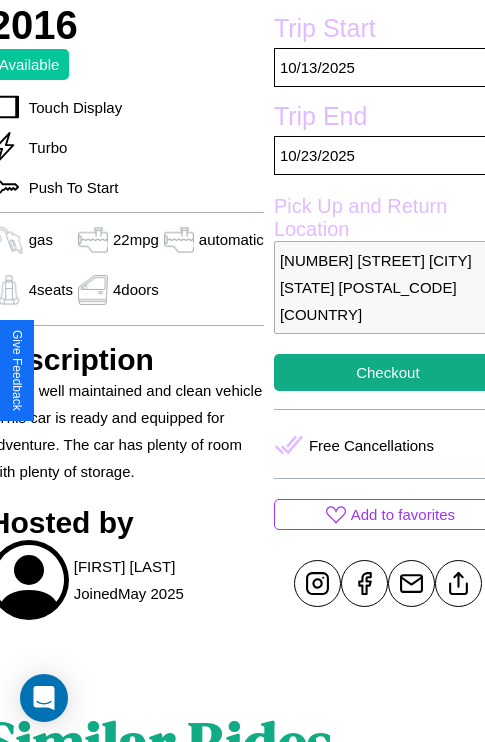 scroll, scrollTop: 435, scrollLeft: 84, axis: both 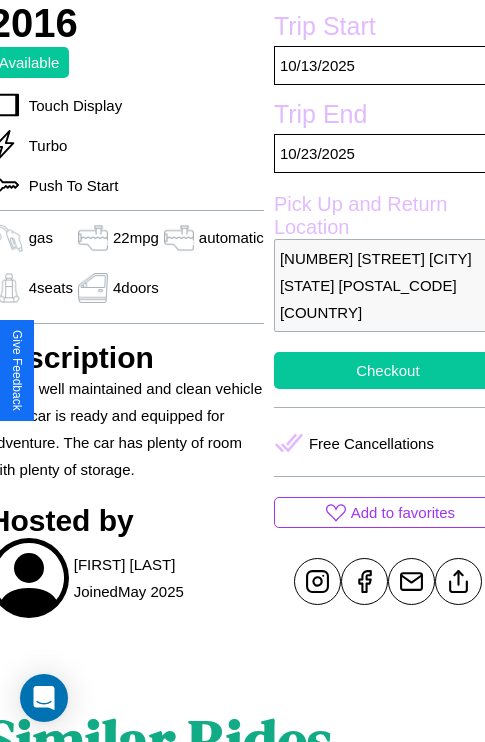 click on "Checkout" at bounding box center [388, 370] 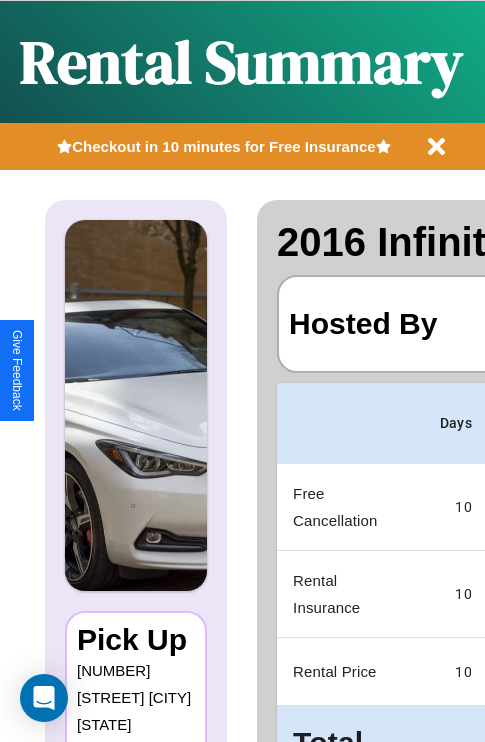 scroll, scrollTop: 90, scrollLeft: 0, axis: vertical 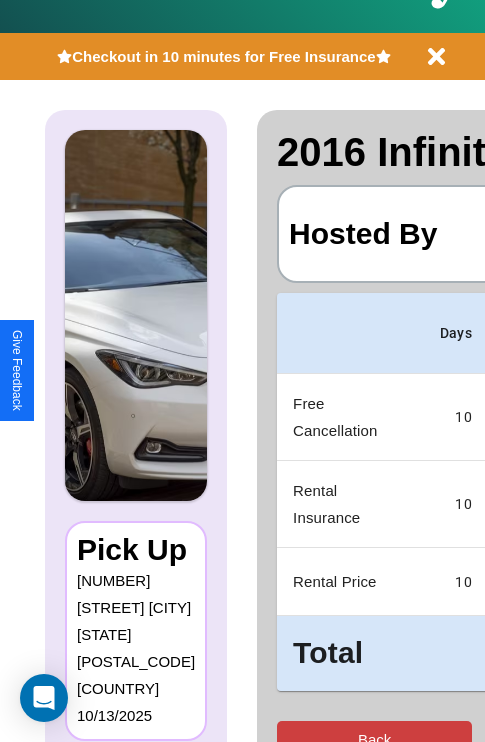 click on "Back" at bounding box center [374, 739] 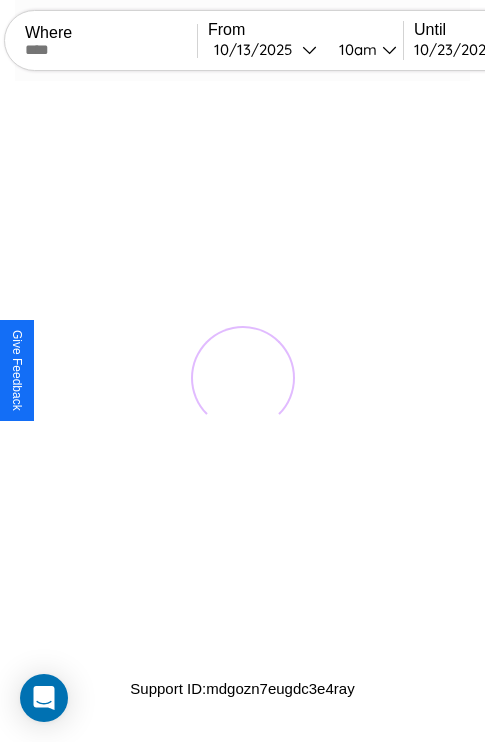 scroll, scrollTop: 0, scrollLeft: 0, axis: both 